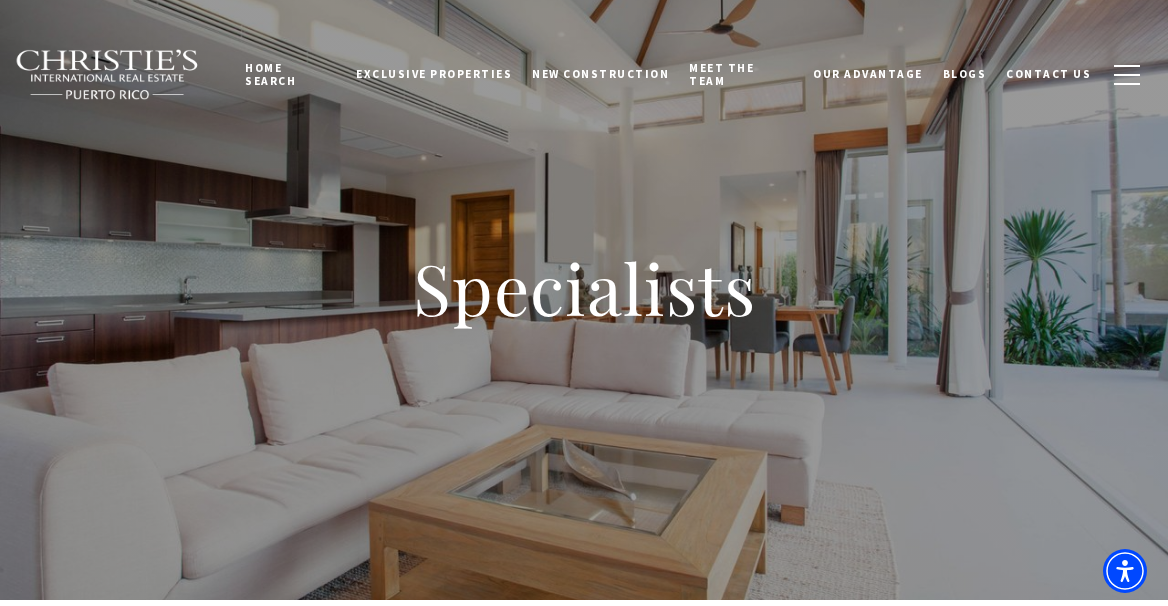 scroll, scrollTop: 0, scrollLeft: 0, axis: both 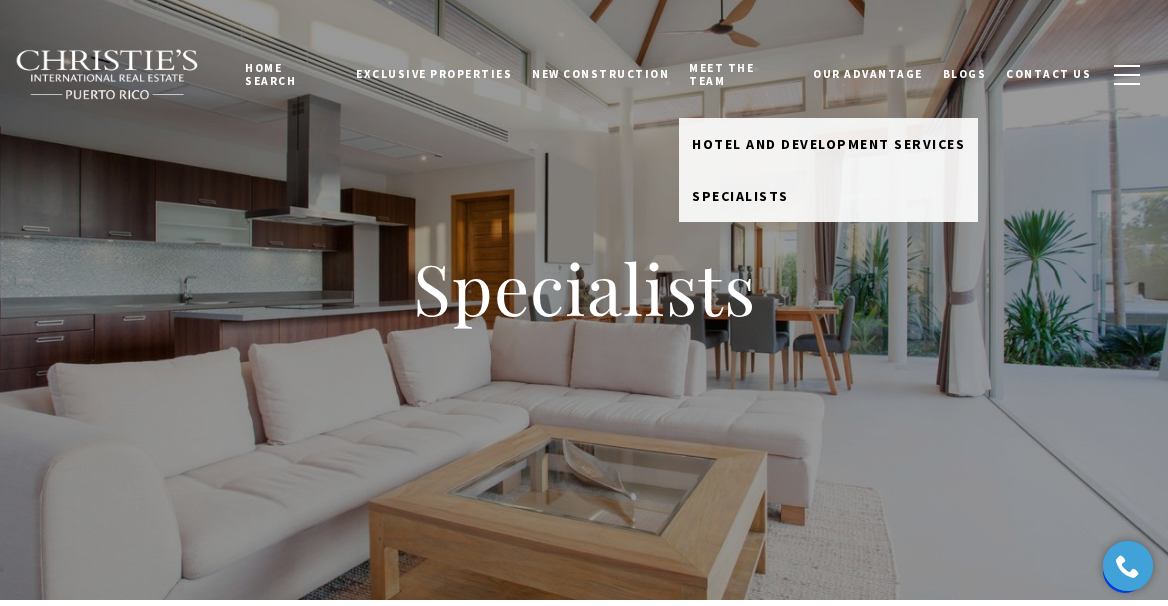 click on "Meet the Team" at bounding box center (741, 74) 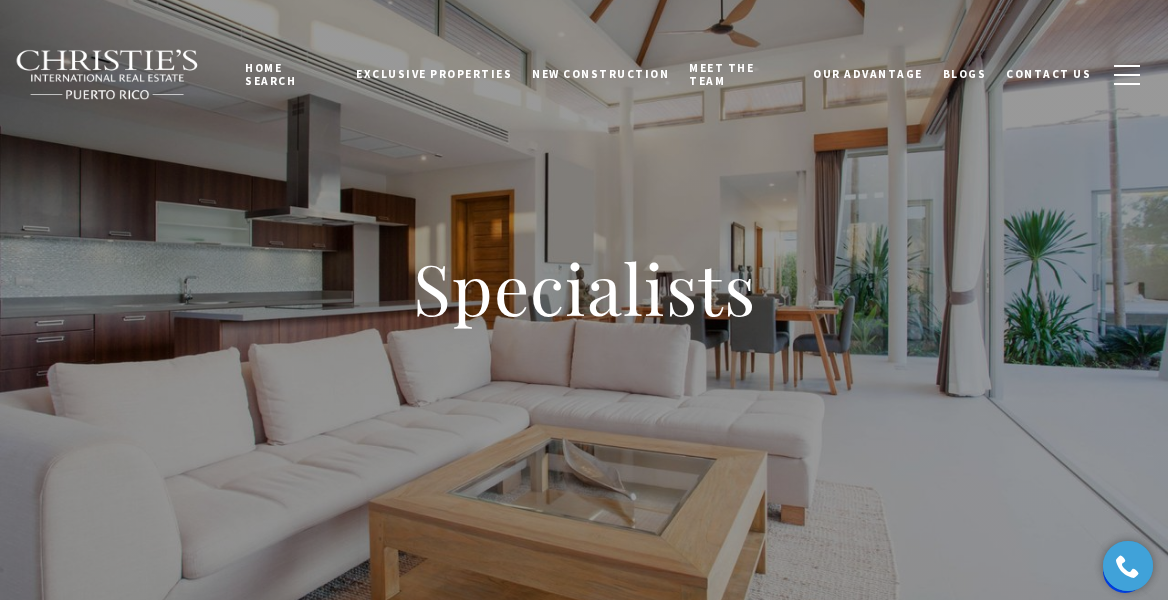 click on "Meet the Team" at bounding box center [741, 74] 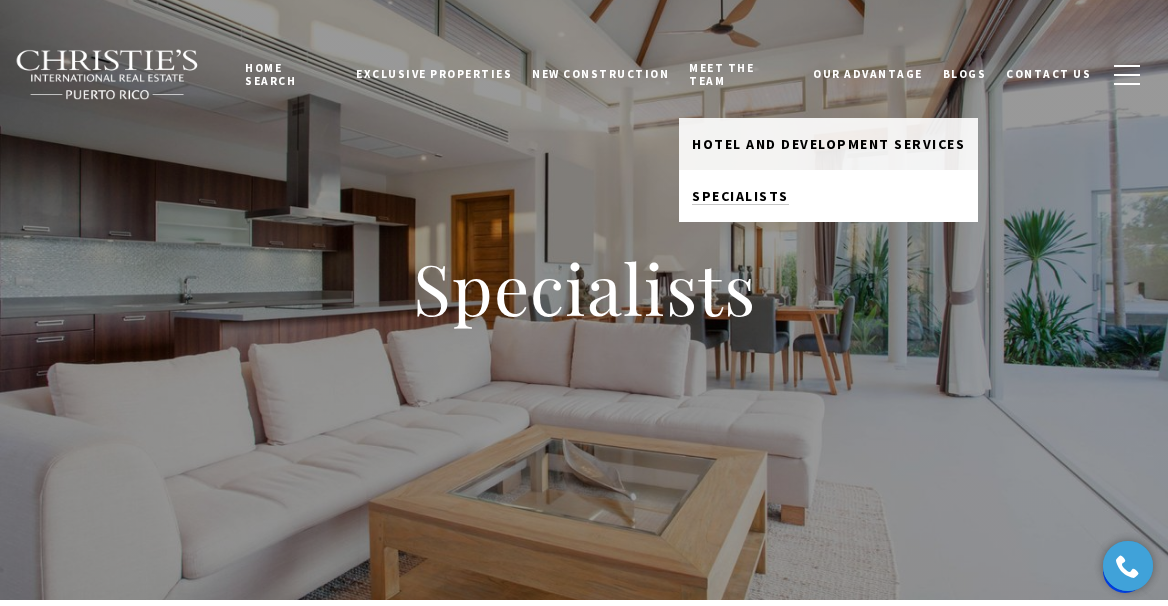 click on "Specialists" at bounding box center [740, 196] 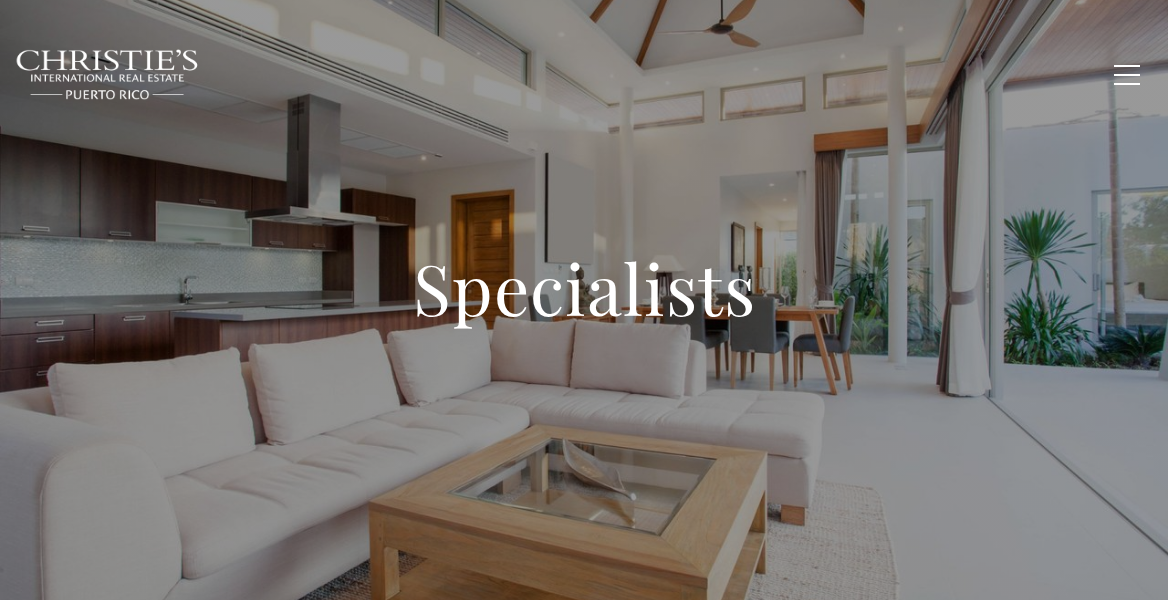 scroll, scrollTop: 0, scrollLeft: 0, axis: both 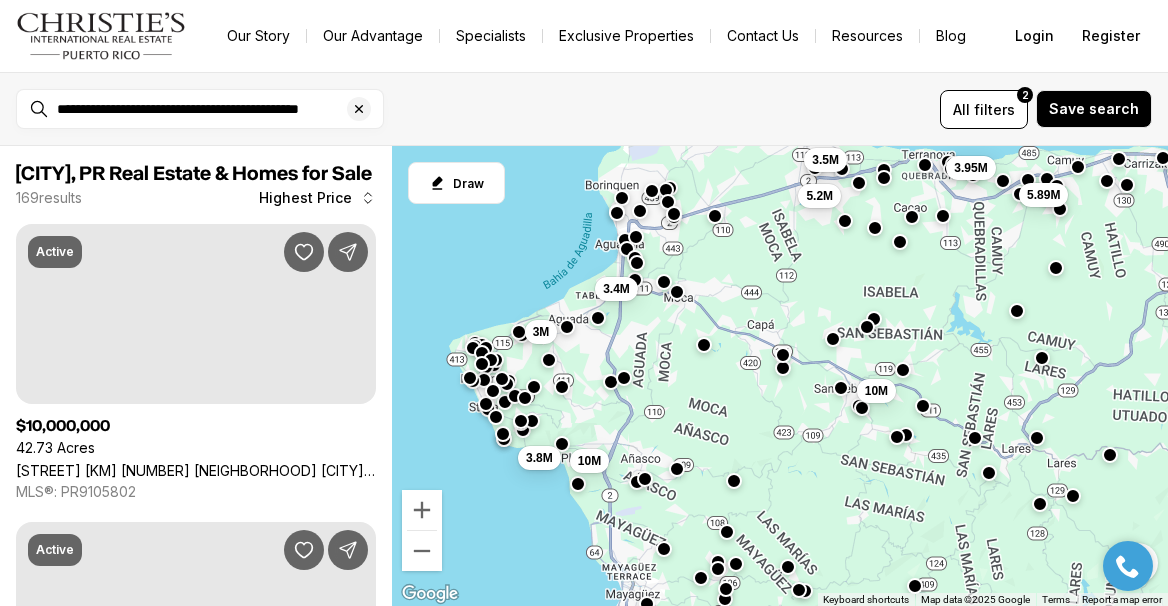 click at bounding box center (101, 36) 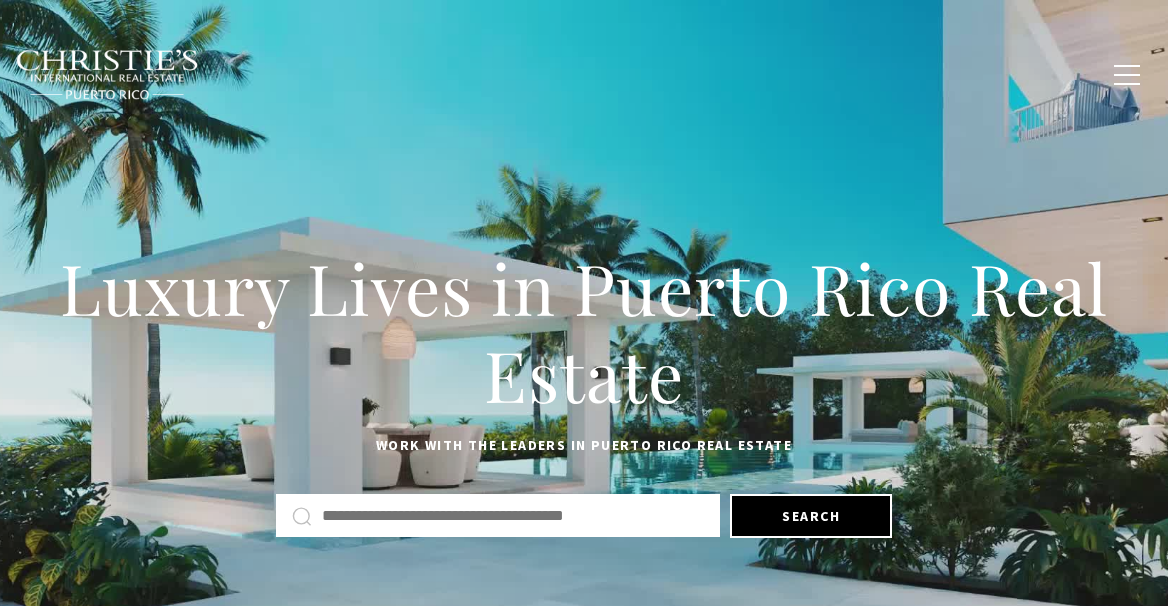 scroll, scrollTop: 0, scrollLeft: 0, axis: both 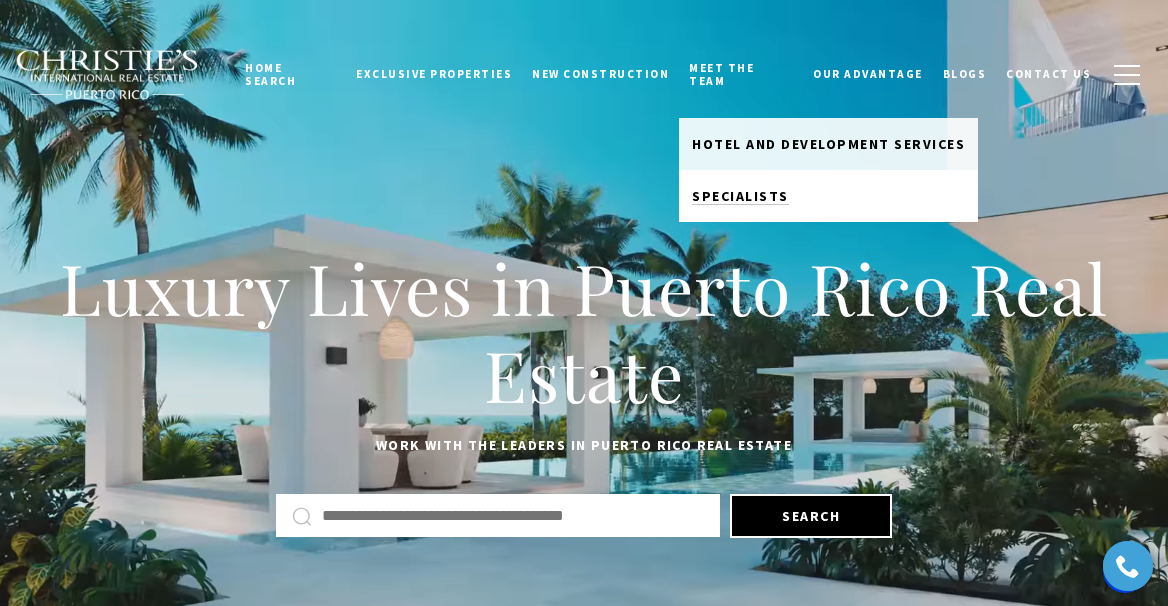 click on "Specialists" at bounding box center (740, 196) 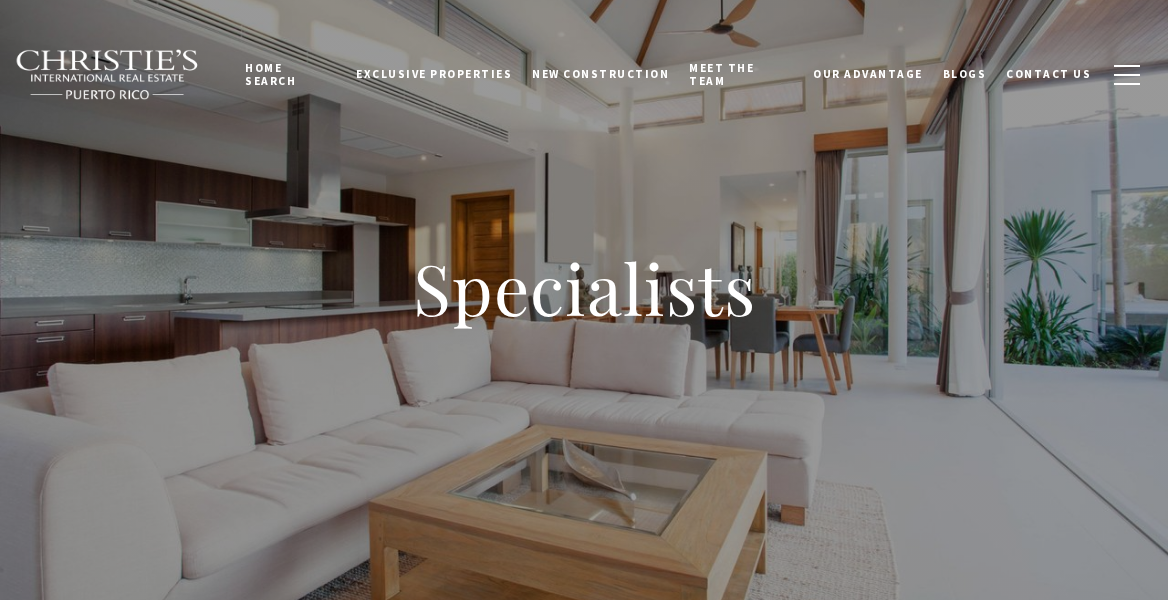 scroll, scrollTop: 0, scrollLeft: 0, axis: both 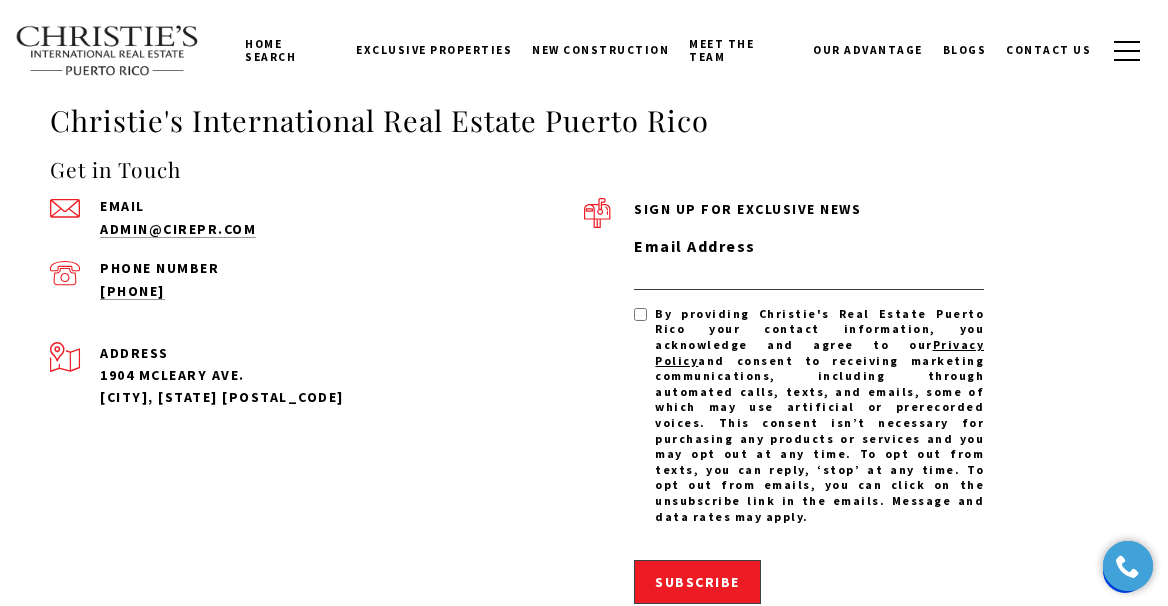 click on "LEARN MORE" at bounding box center (957, -1013) 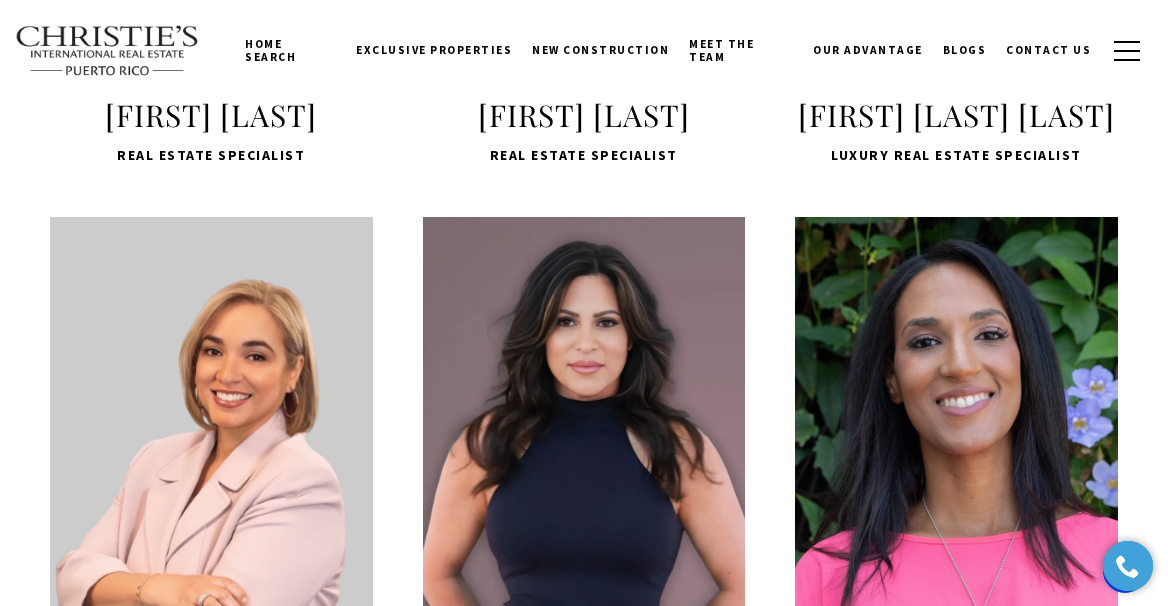 scroll, scrollTop: 1698, scrollLeft: 0, axis: vertical 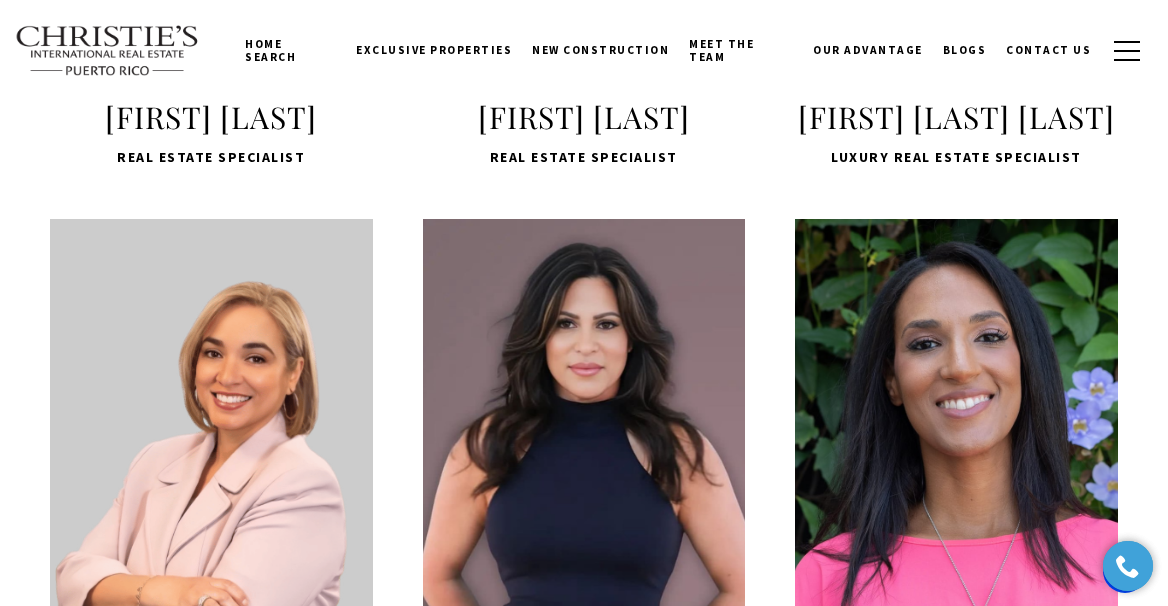 click on "LEARN MORE" at bounding box center [957, -27] 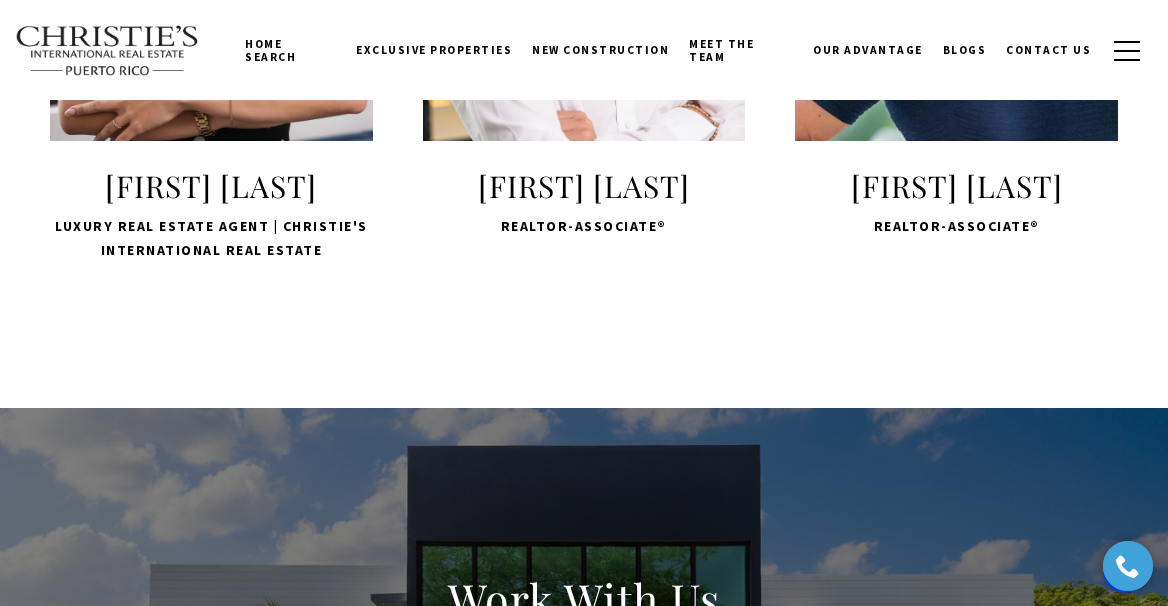 scroll, scrollTop: 3892, scrollLeft: 0, axis: vertical 